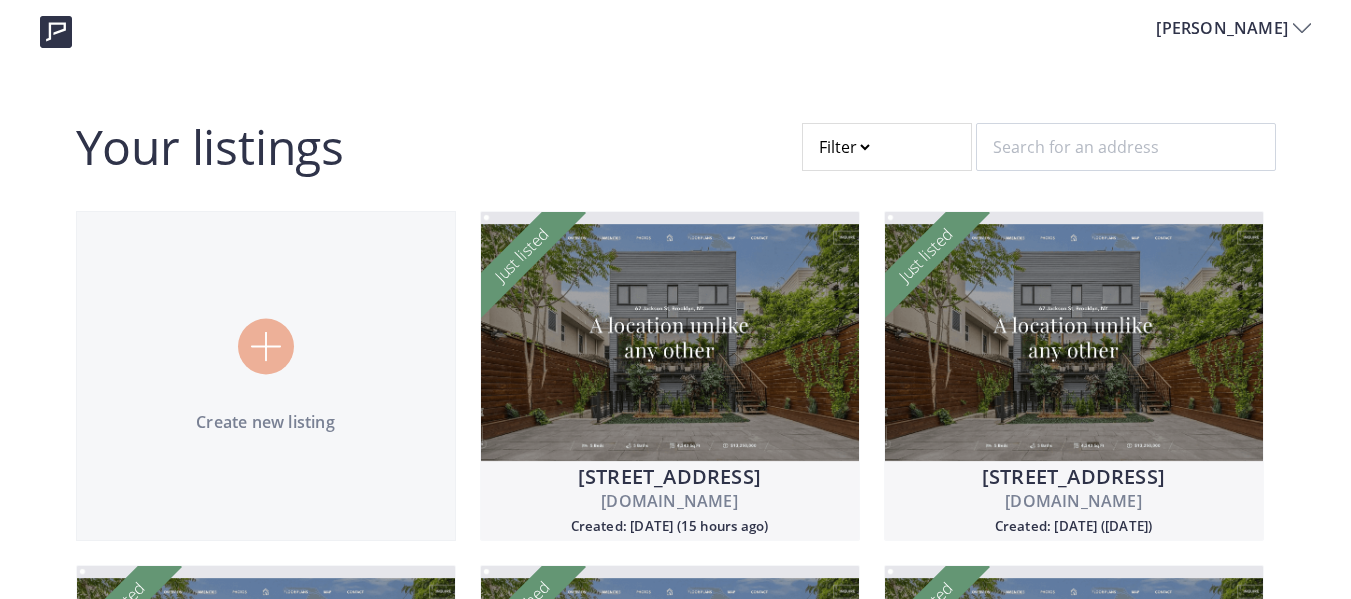 scroll, scrollTop: 0, scrollLeft: 0, axis: both 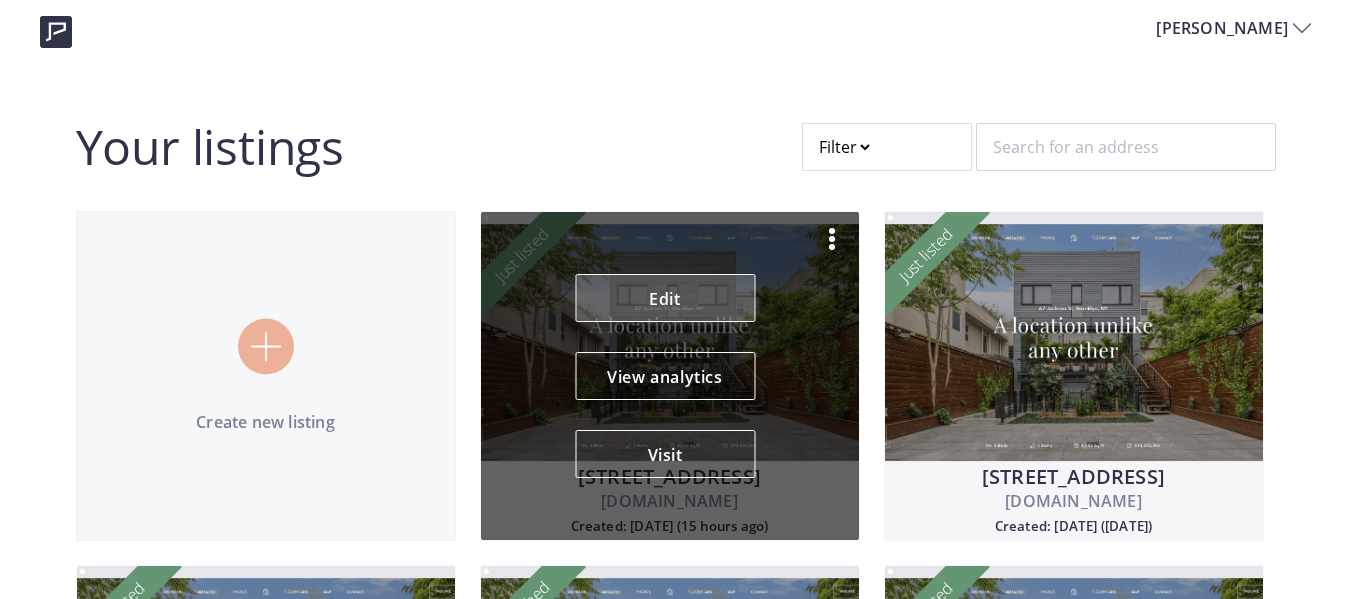 click on "Edit" at bounding box center (665, 298) 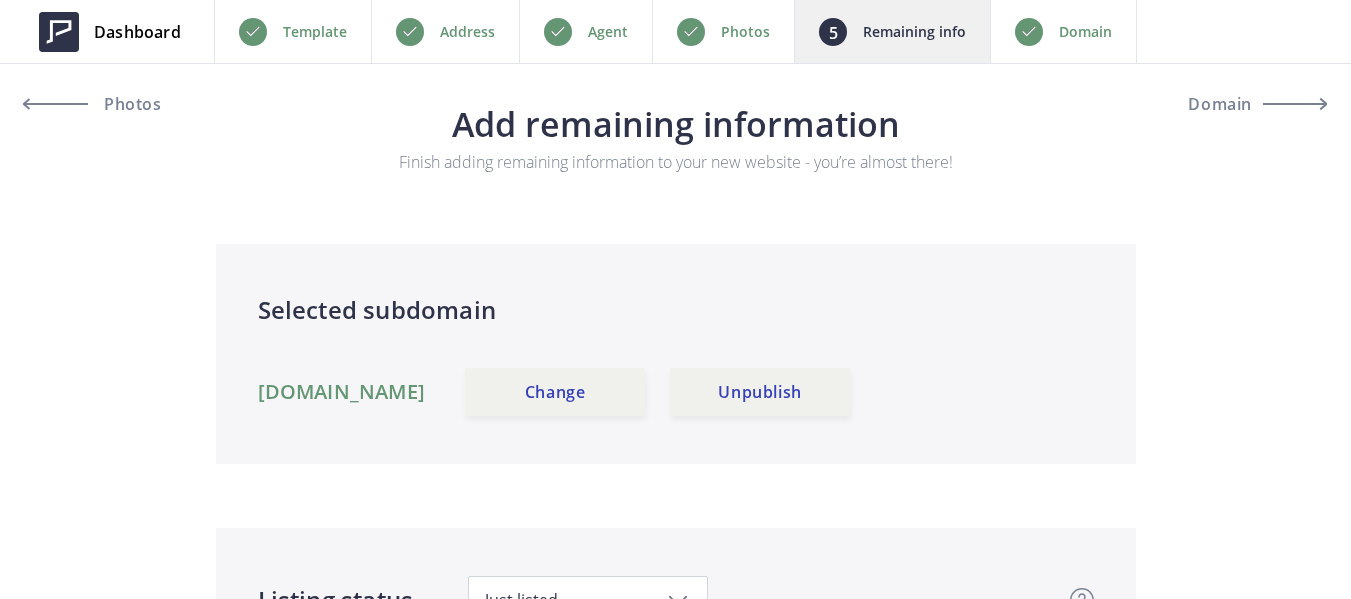 scroll, scrollTop: 0, scrollLeft: 0, axis: both 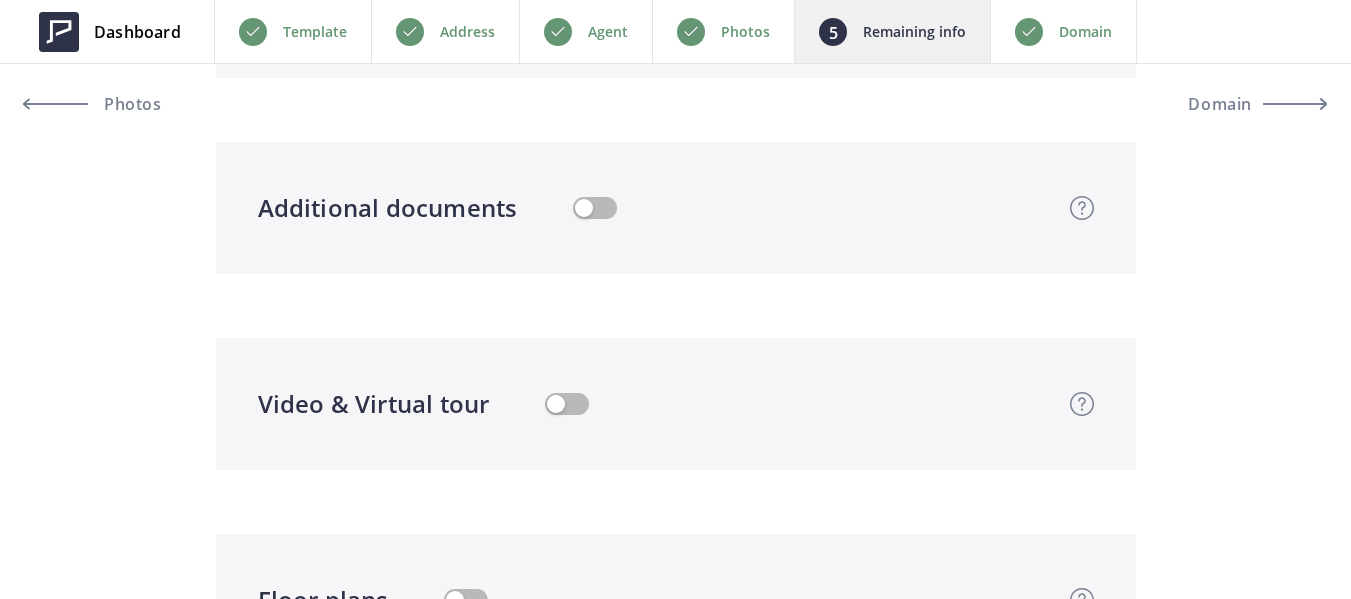 click on "Video & Virtual tour         Upload video or virtual tour   Upload property video and / or virtual tour and we will show them between Amenities and Photo gallery sections" at bounding box center [654, 404] 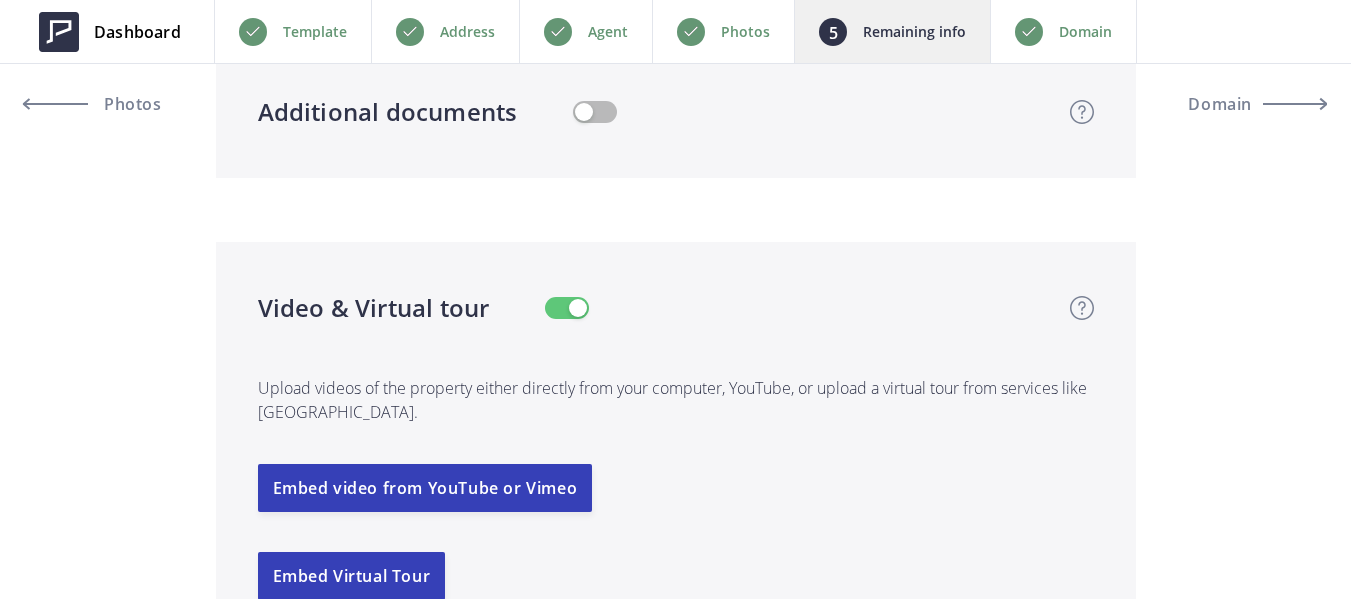 scroll, scrollTop: 4300, scrollLeft: 0, axis: vertical 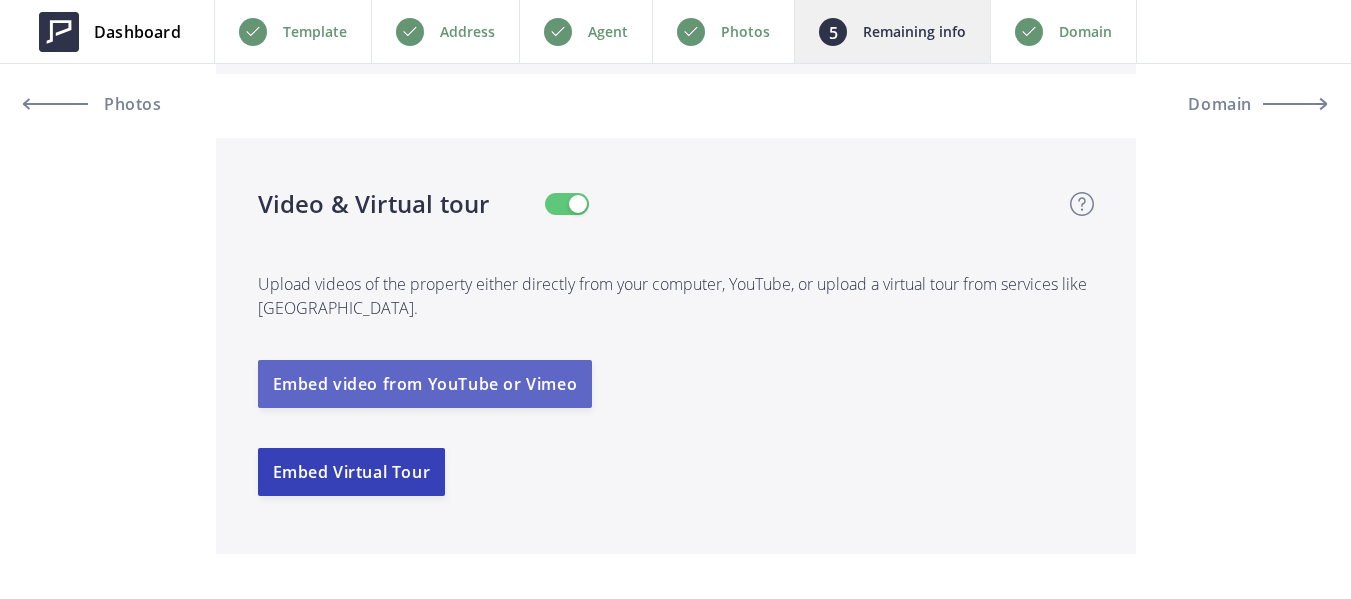 click on "Embed video from YouTube or Vimeo" at bounding box center (425, 384) 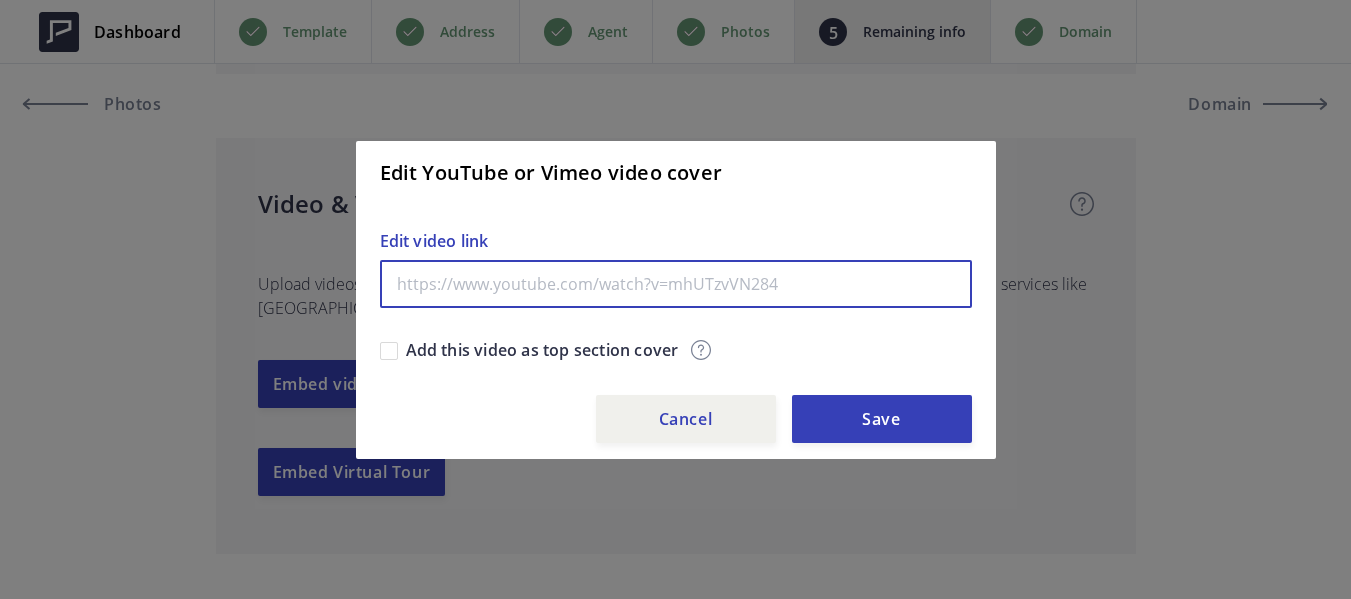 click at bounding box center (676, 284) 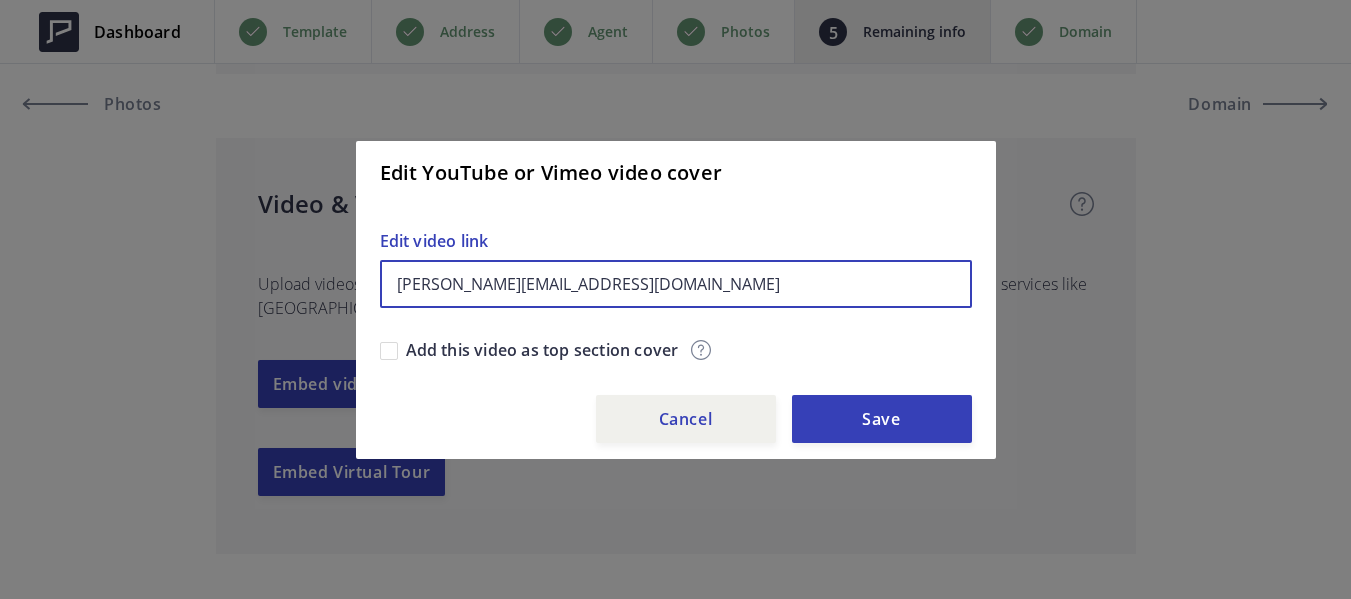 drag, startPoint x: 597, startPoint y: 281, endPoint x: 254, endPoint y: 265, distance: 343.373 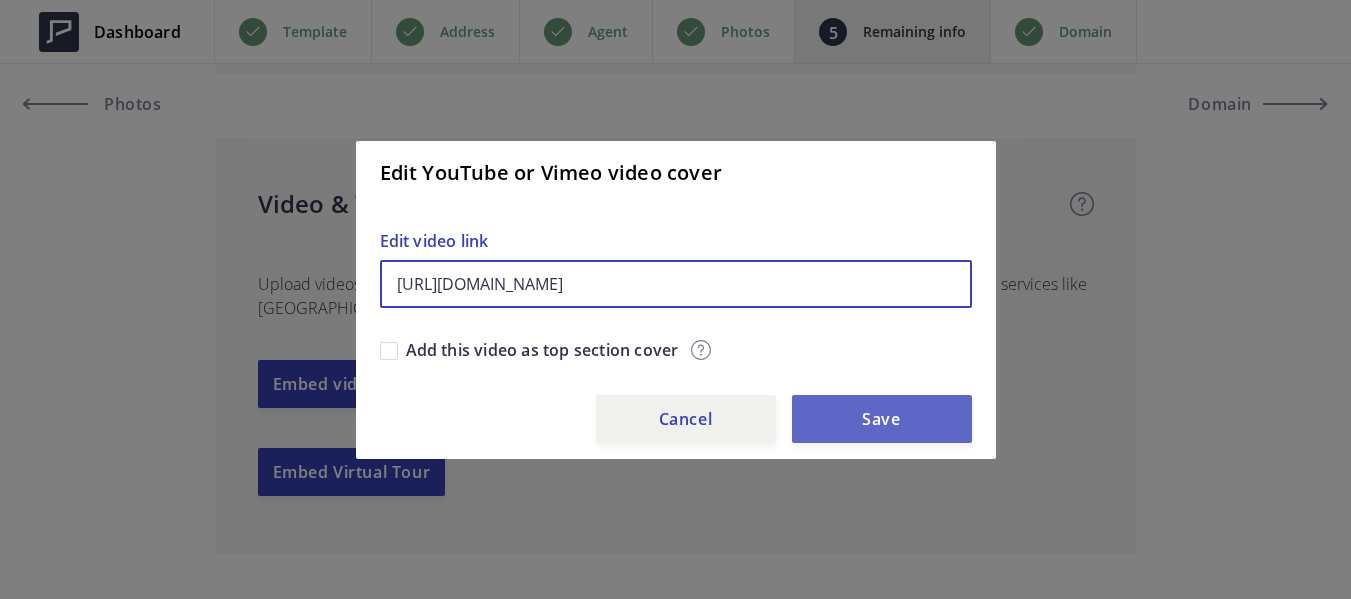 type on "[URL][DOMAIN_NAME]" 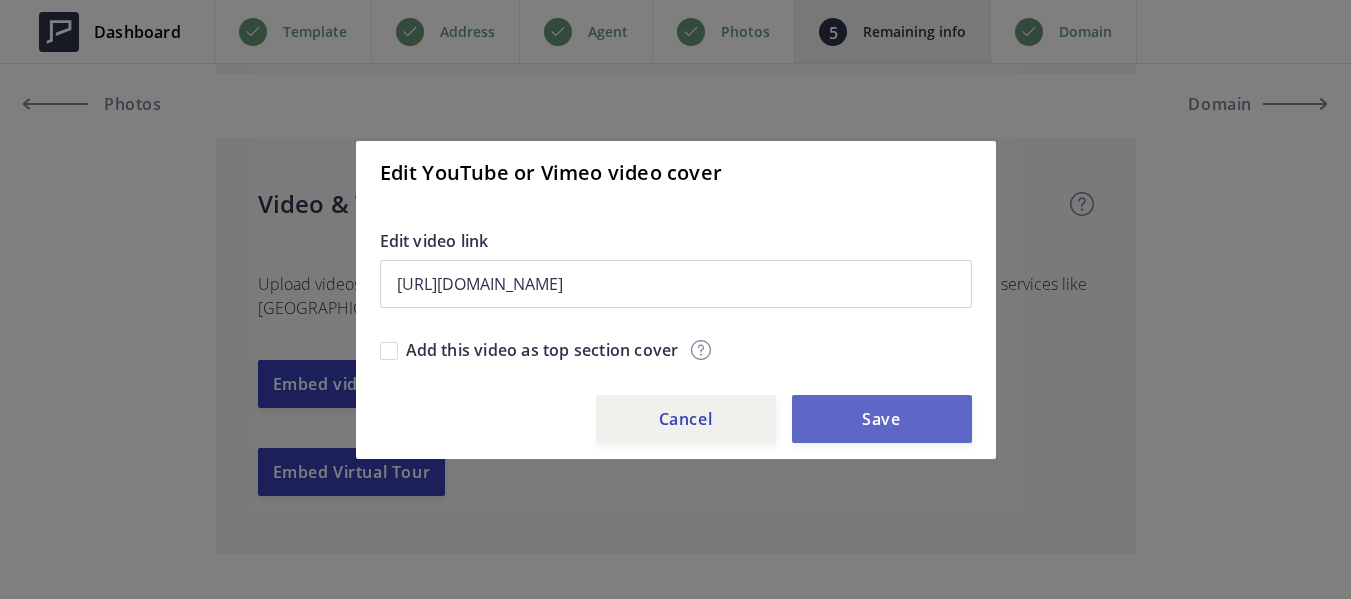 click on "Save" at bounding box center [882, 419] 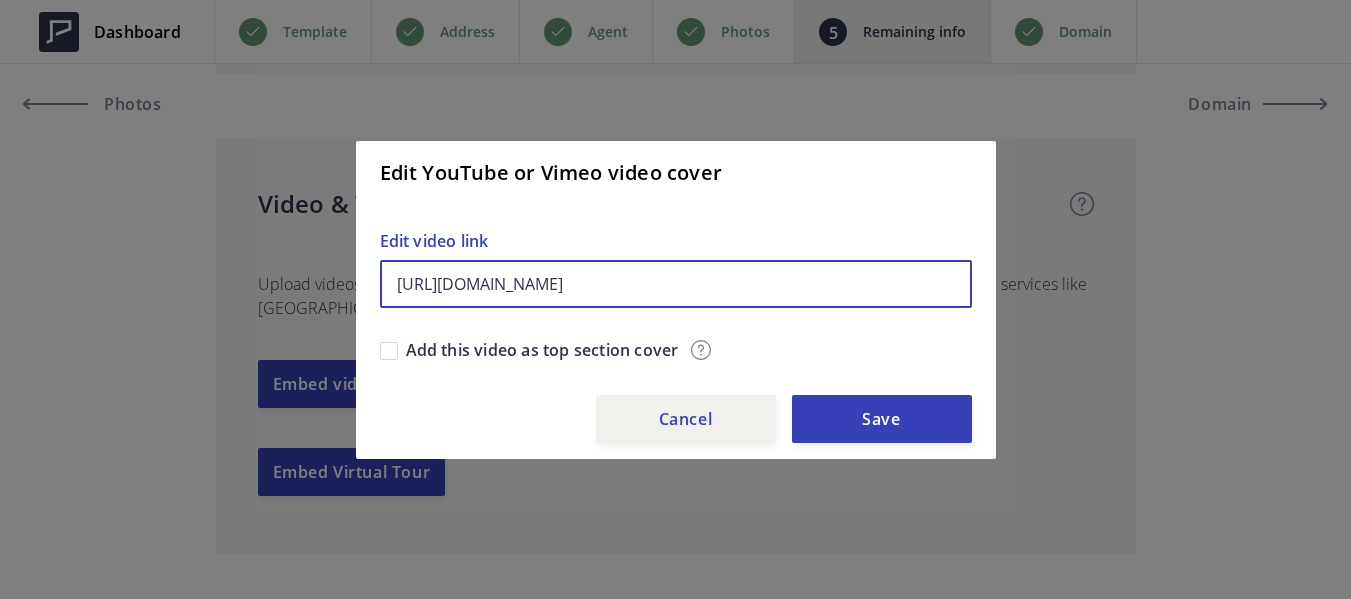 drag, startPoint x: 775, startPoint y: 290, endPoint x: 307, endPoint y: 274, distance: 468.27344 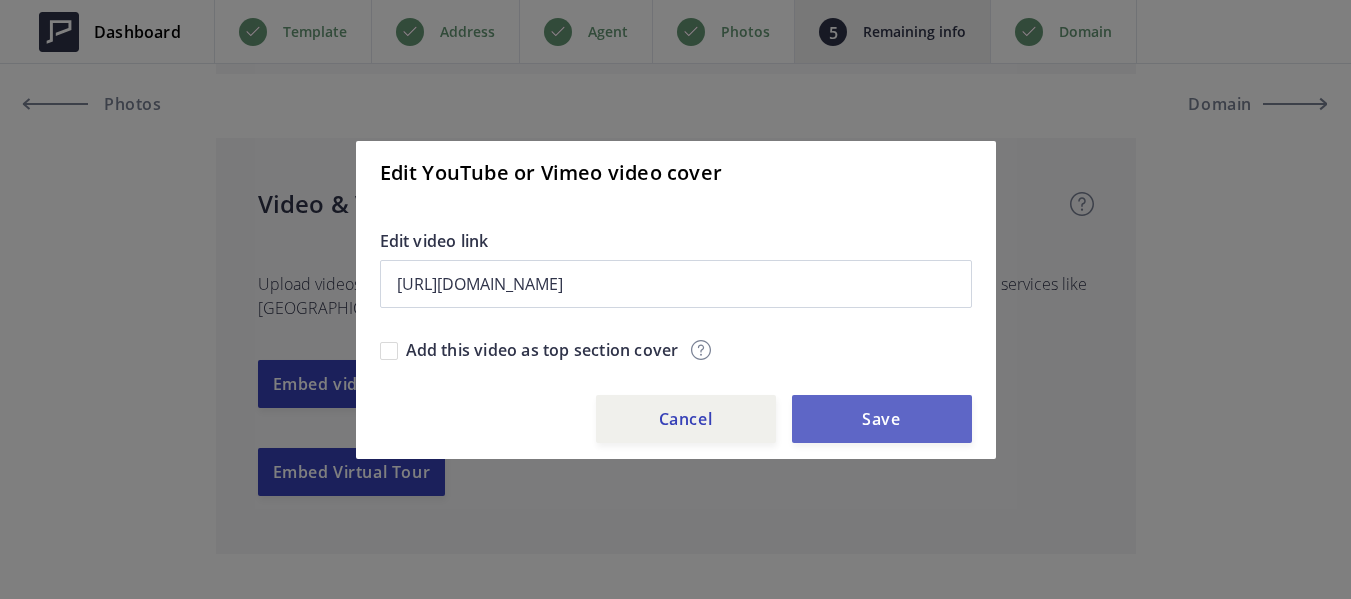 click on "Save" at bounding box center [882, 419] 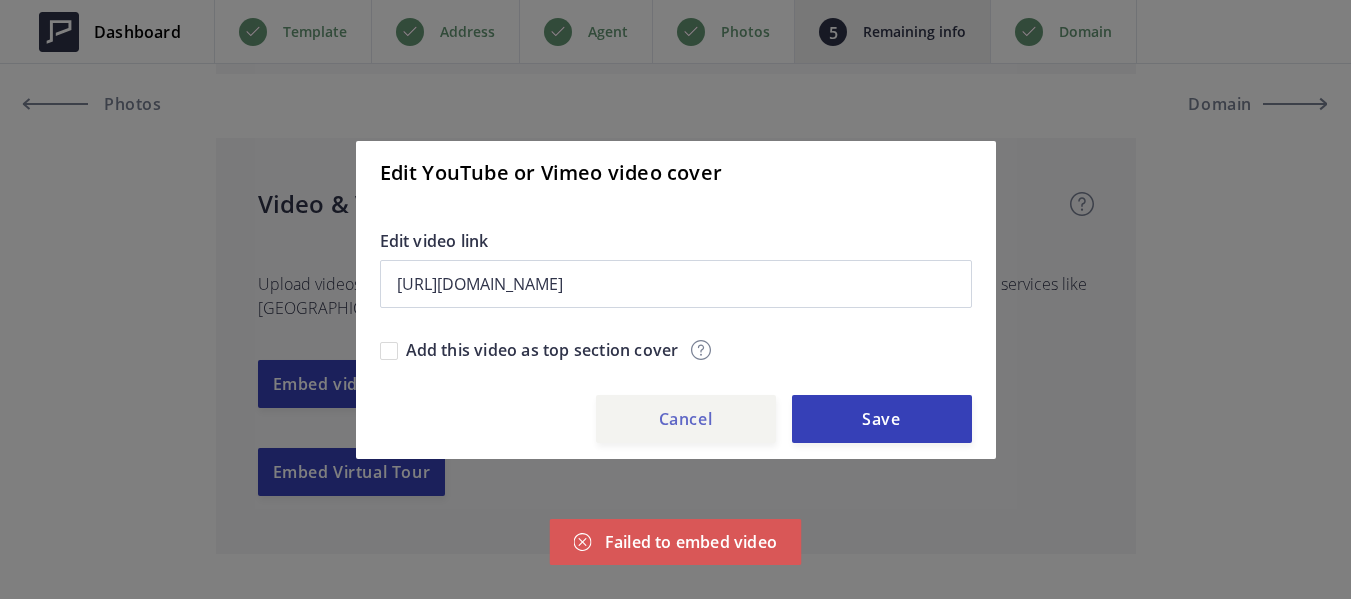 click on "Cancel" at bounding box center [686, 419] 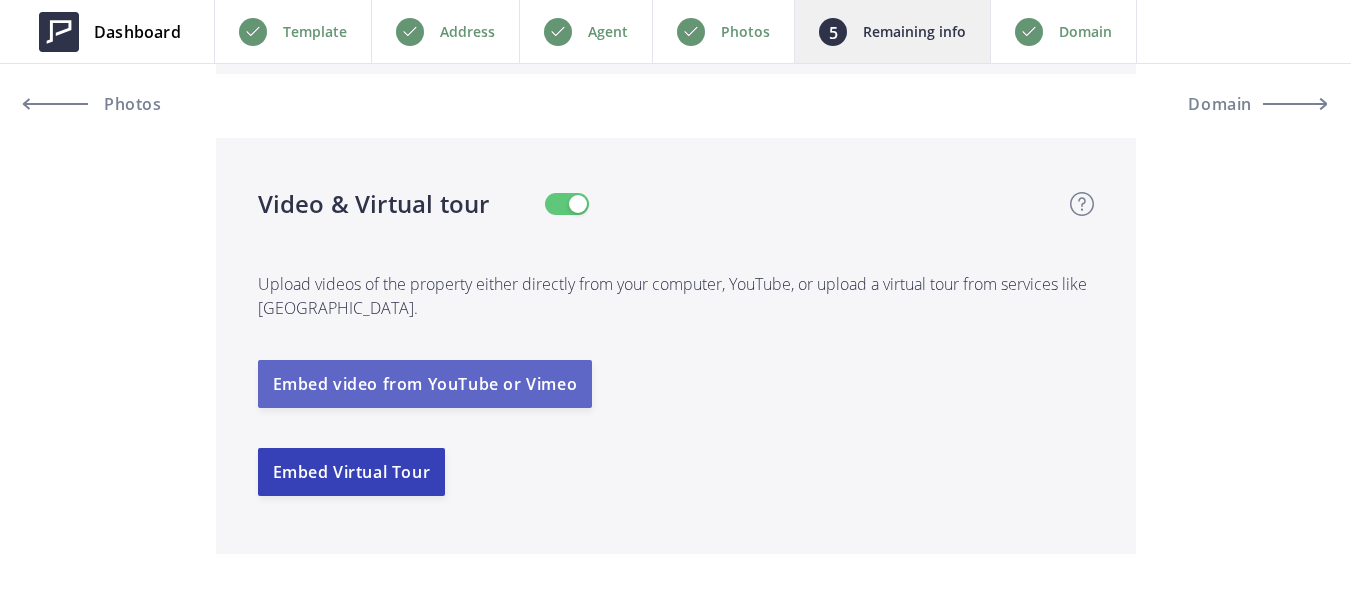 click on "Embed video from YouTube or Vimeo" at bounding box center [425, 384] 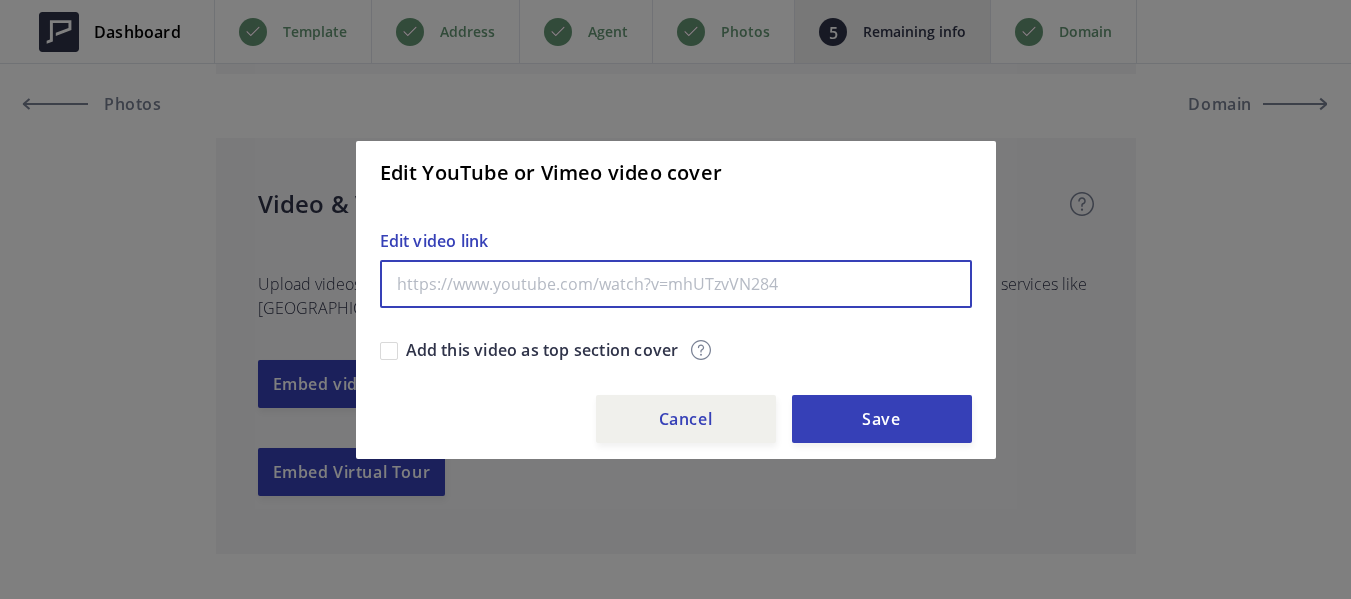 click at bounding box center (676, 284) 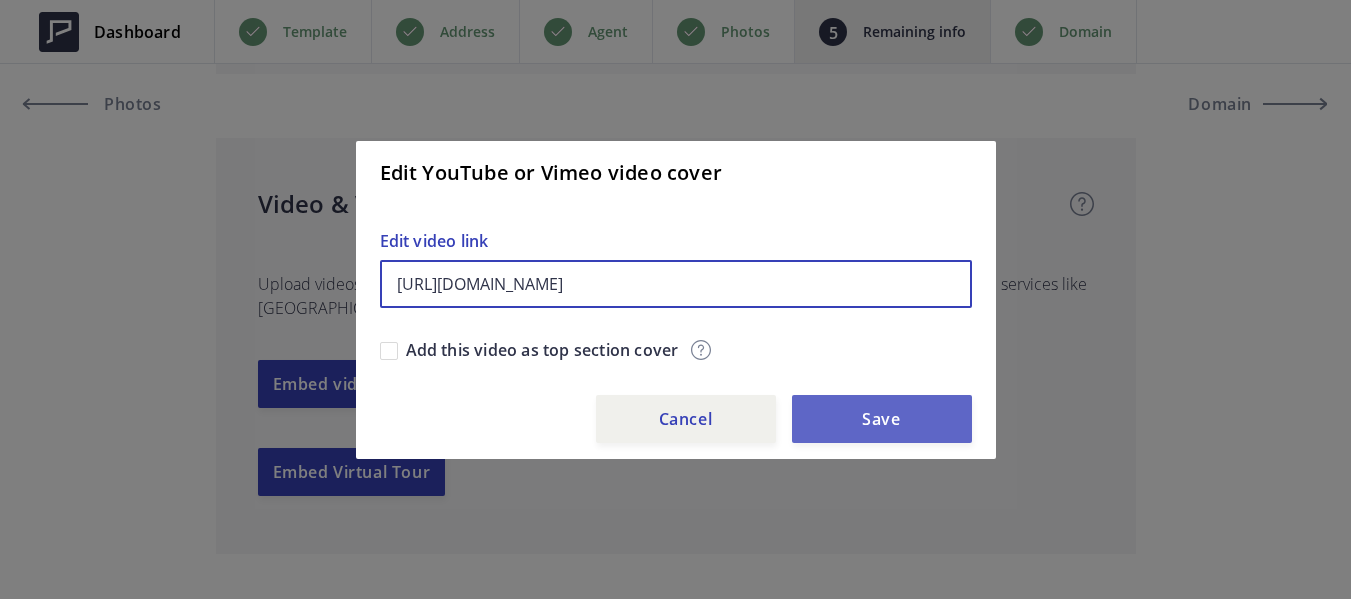 type on "[URL][DOMAIN_NAME]" 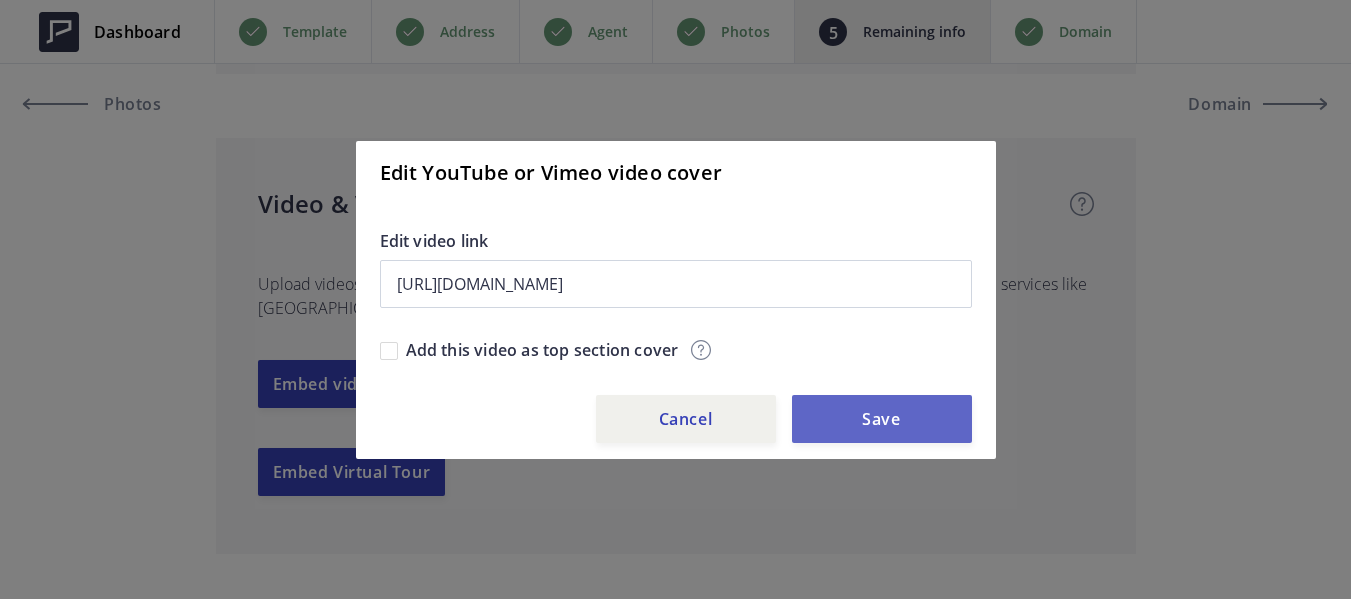 click on "Save" at bounding box center (882, 419) 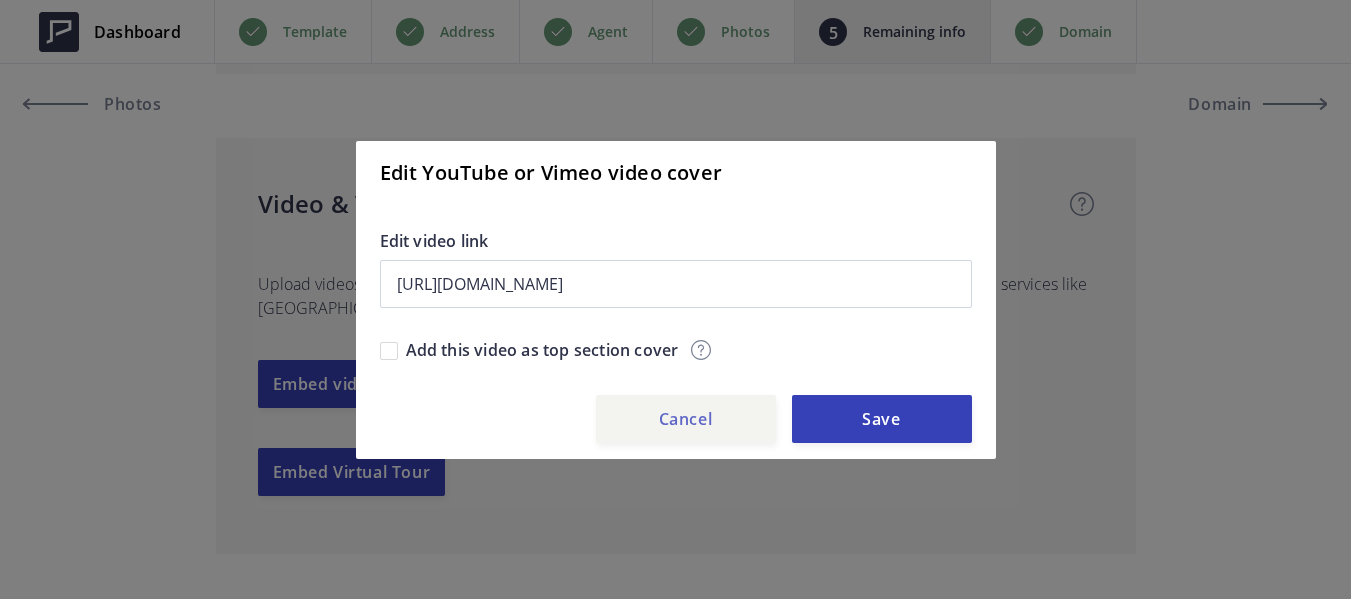 click on "Cancel" at bounding box center [686, 419] 